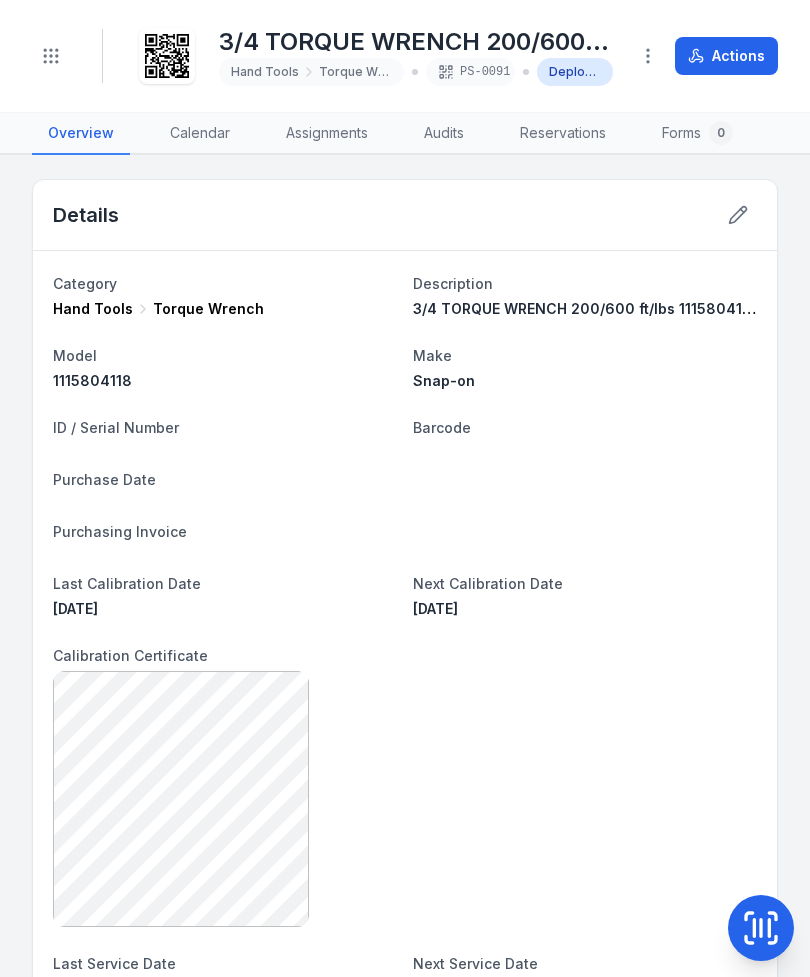 scroll, scrollTop: 0, scrollLeft: 0, axis: both 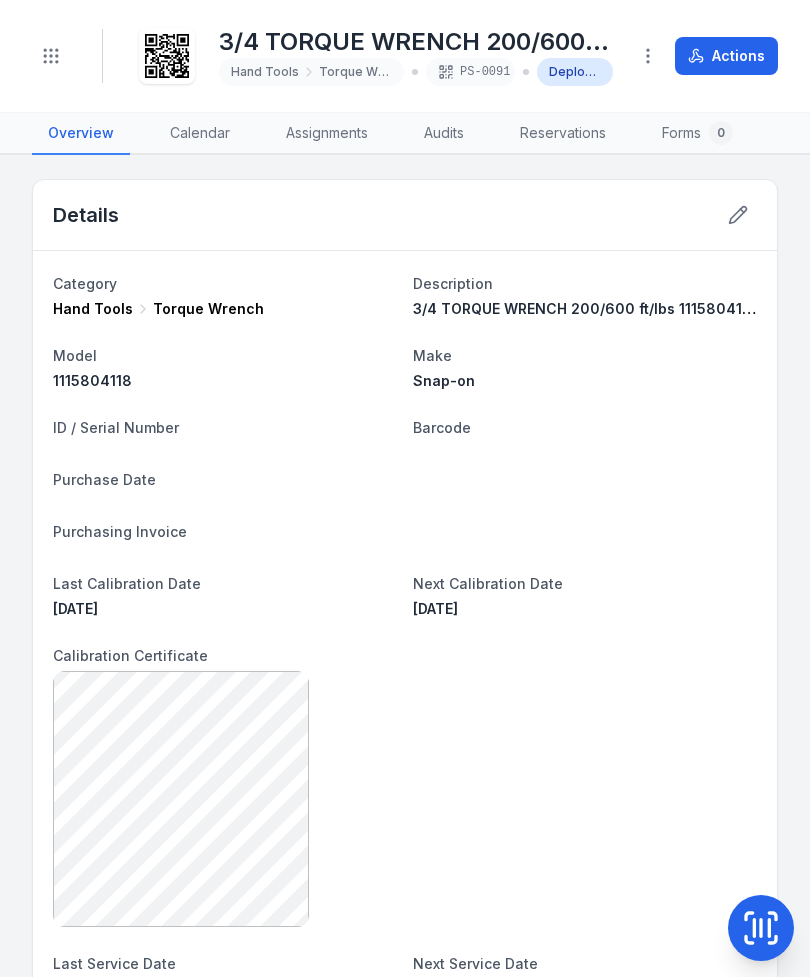 click on "Toggle Navigation" at bounding box center (51, 56) 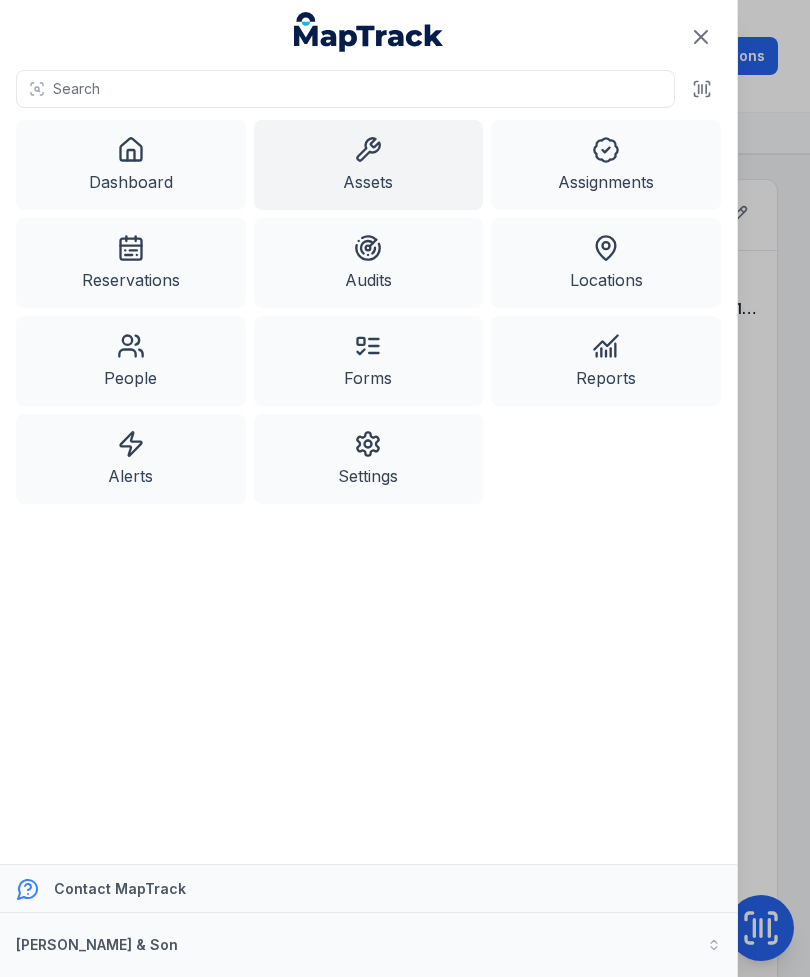 click on "Assets" at bounding box center (369, 165) 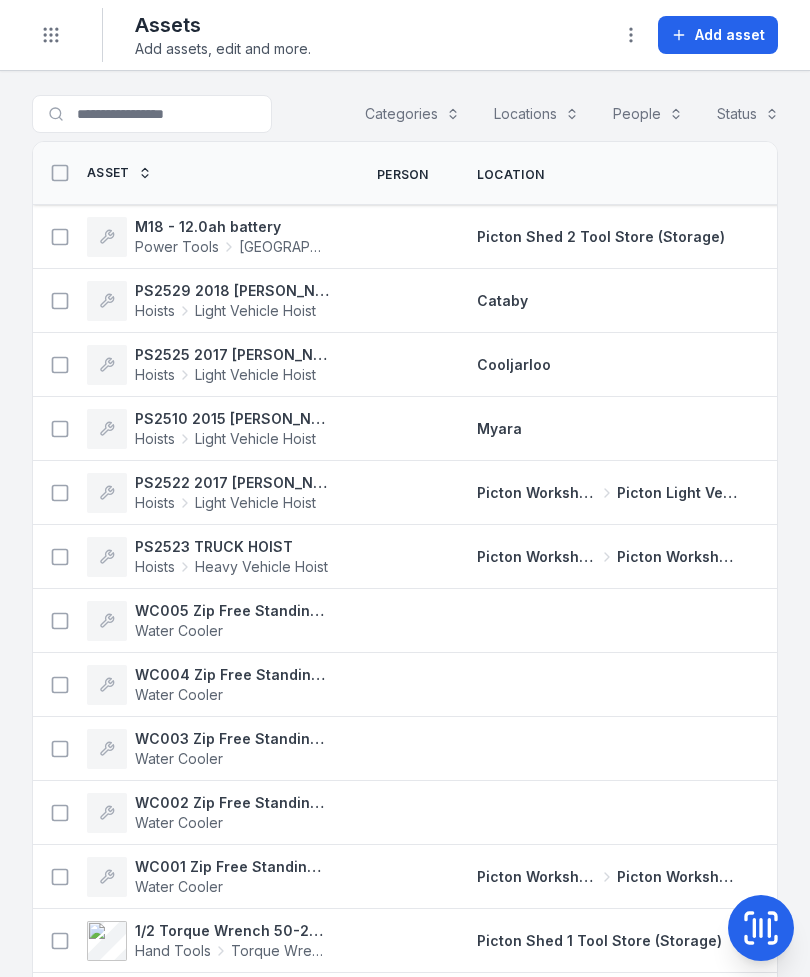 scroll, scrollTop: 0, scrollLeft: 0, axis: both 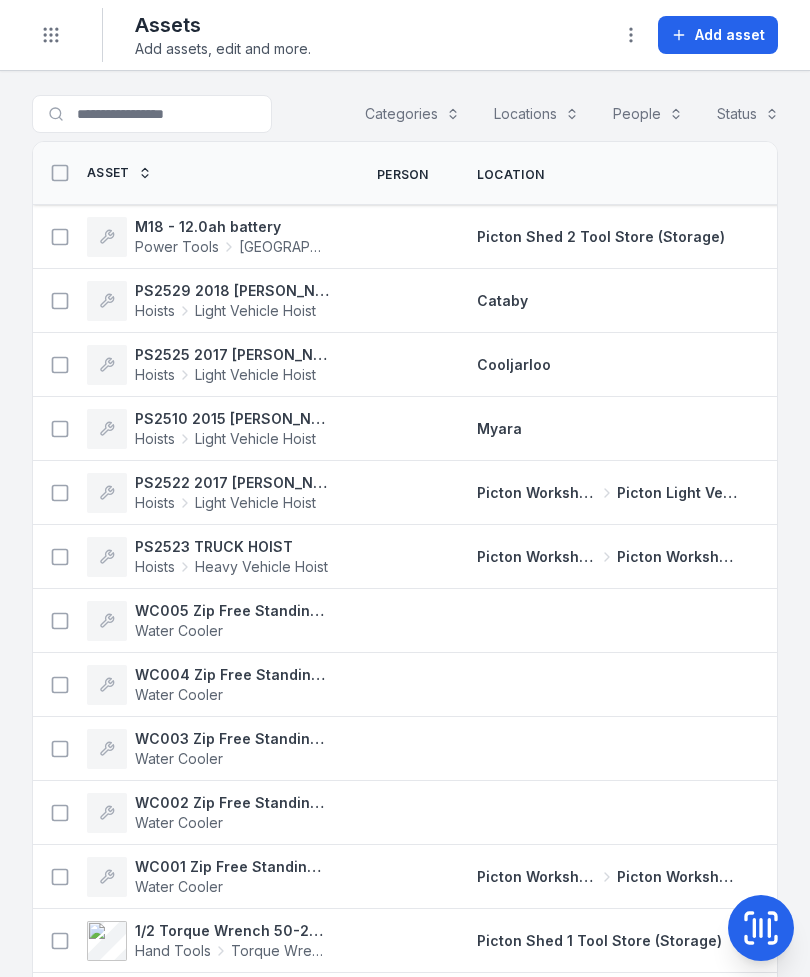 click 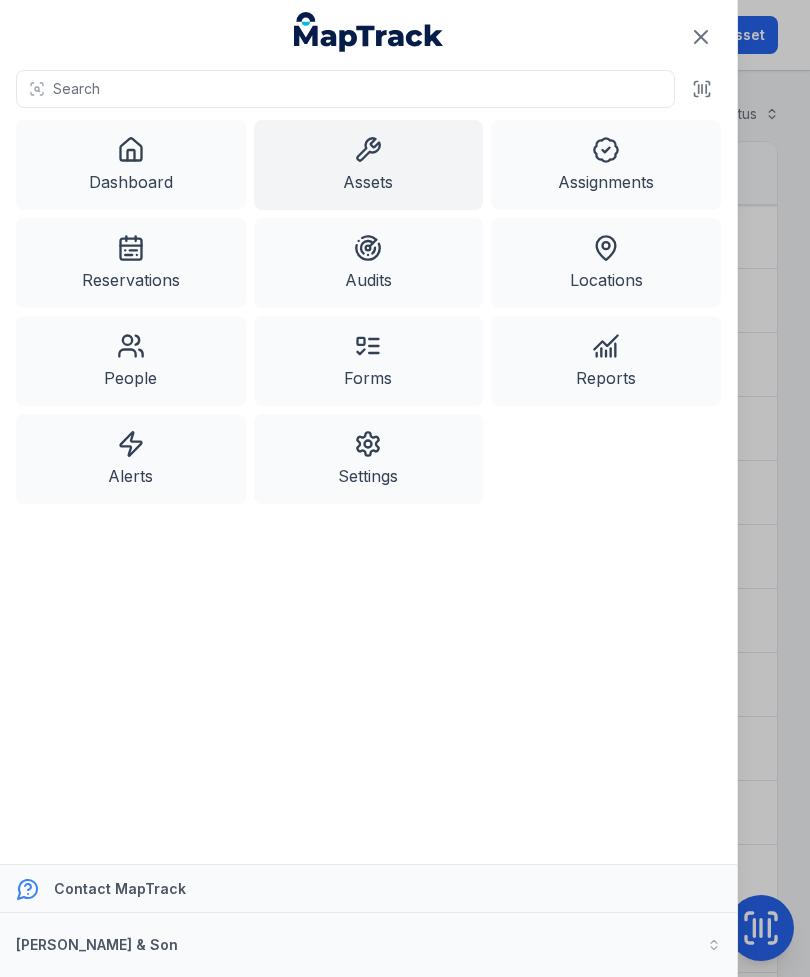 click on "Dashboard" at bounding box center [131, 165] 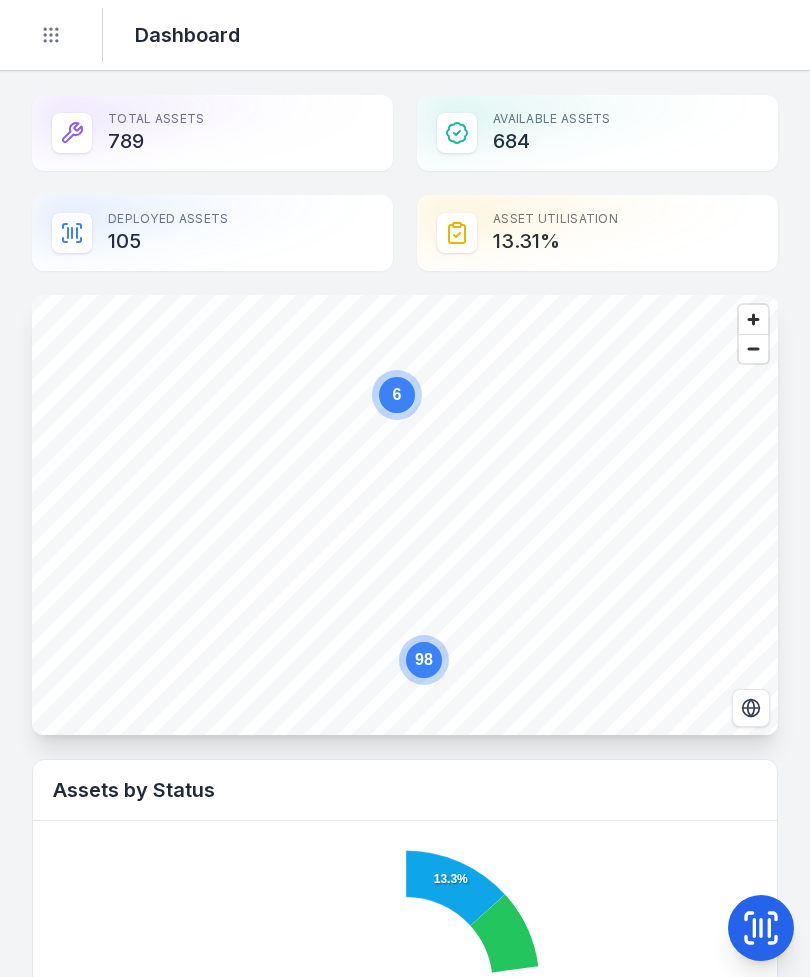 scroll, scrollTop: 0, scrollLeft: 0, axis: both 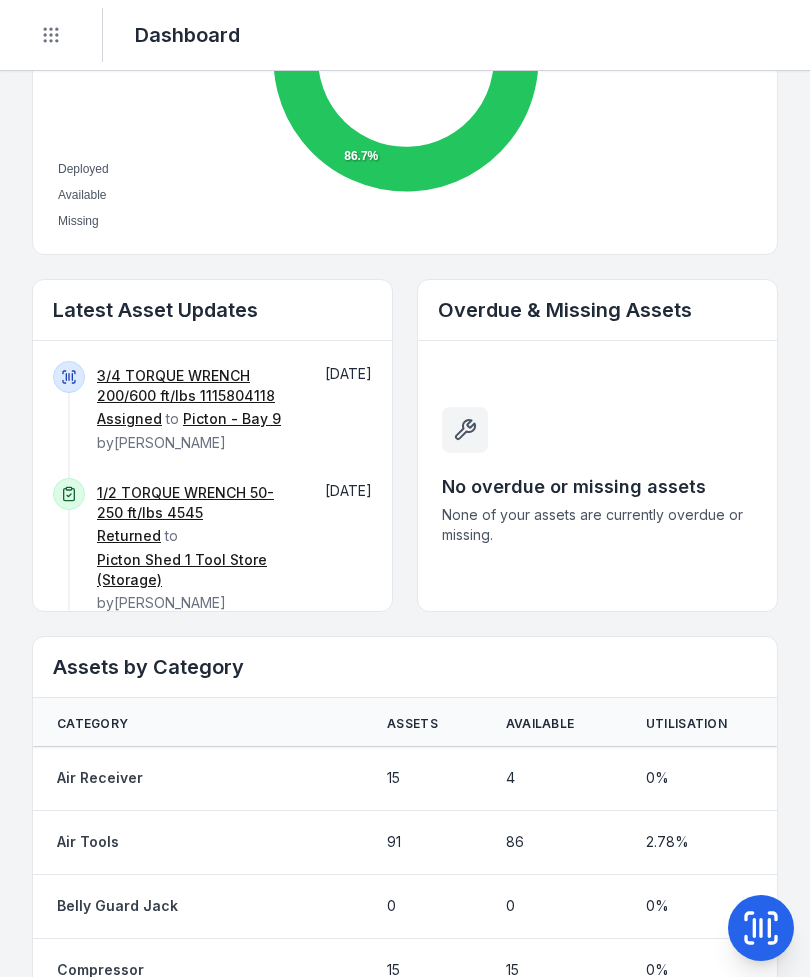 click on "3/4 TORQUE WRENCH 200/600 ft/lbs 1115804118" at bounding box center [196, 386] 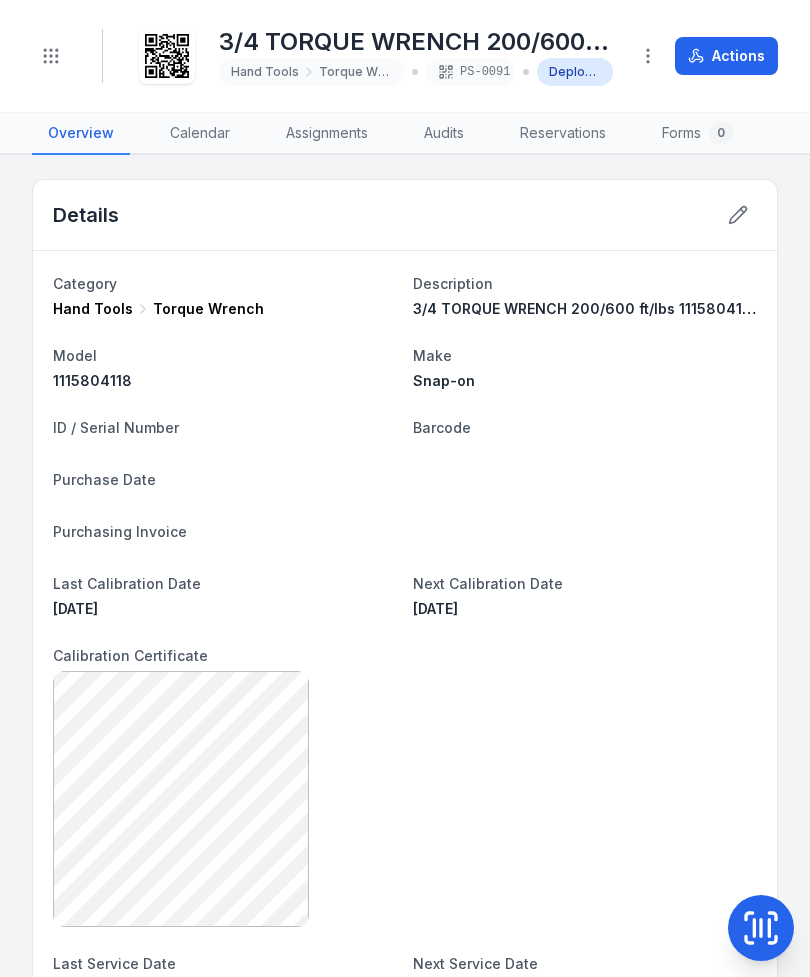 click on "Actions" at bounding box center (726, 56) 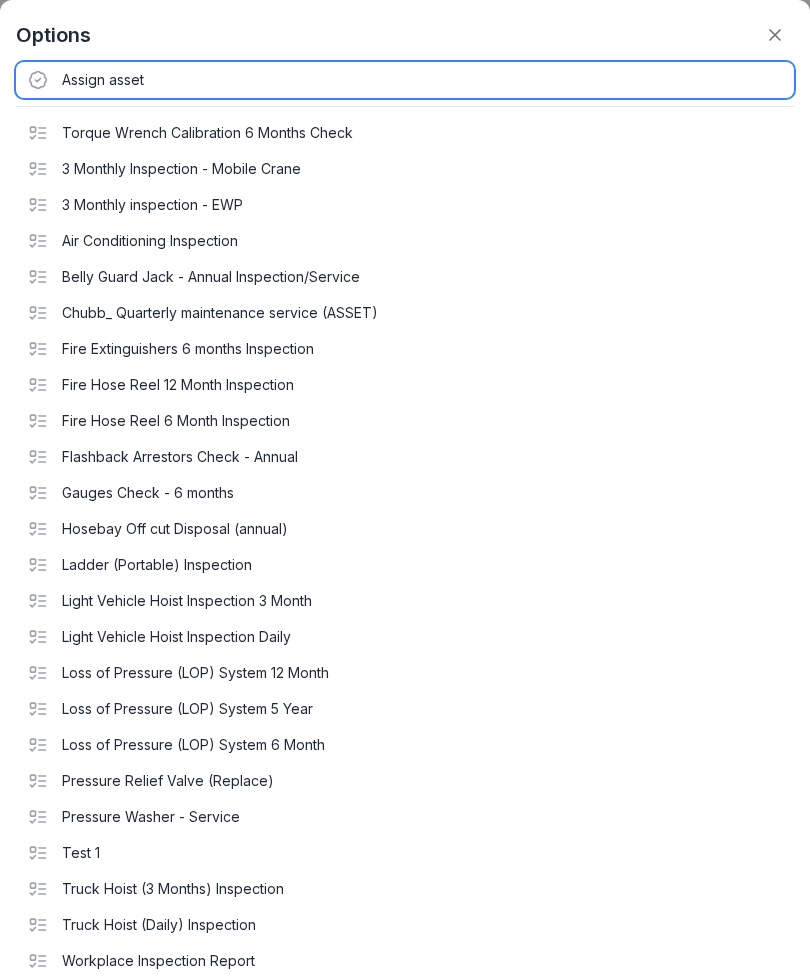click on "Assign asset" at bounding box center (405, 80) 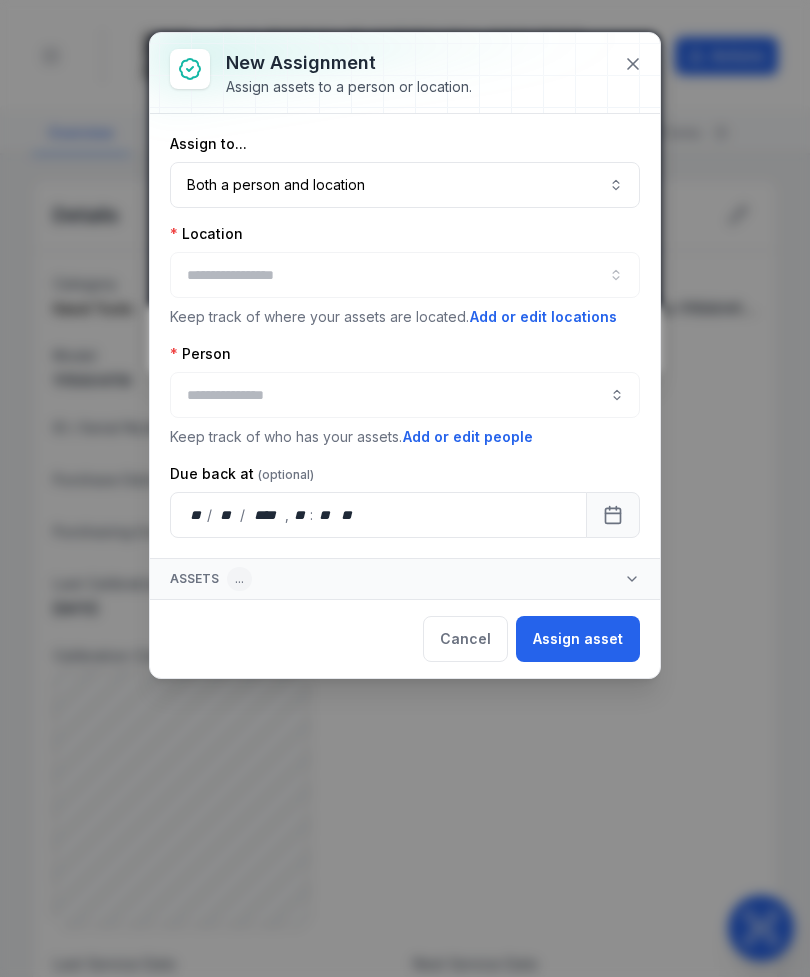 click on "Both a person and location ****" at bounding box center [405, 185] 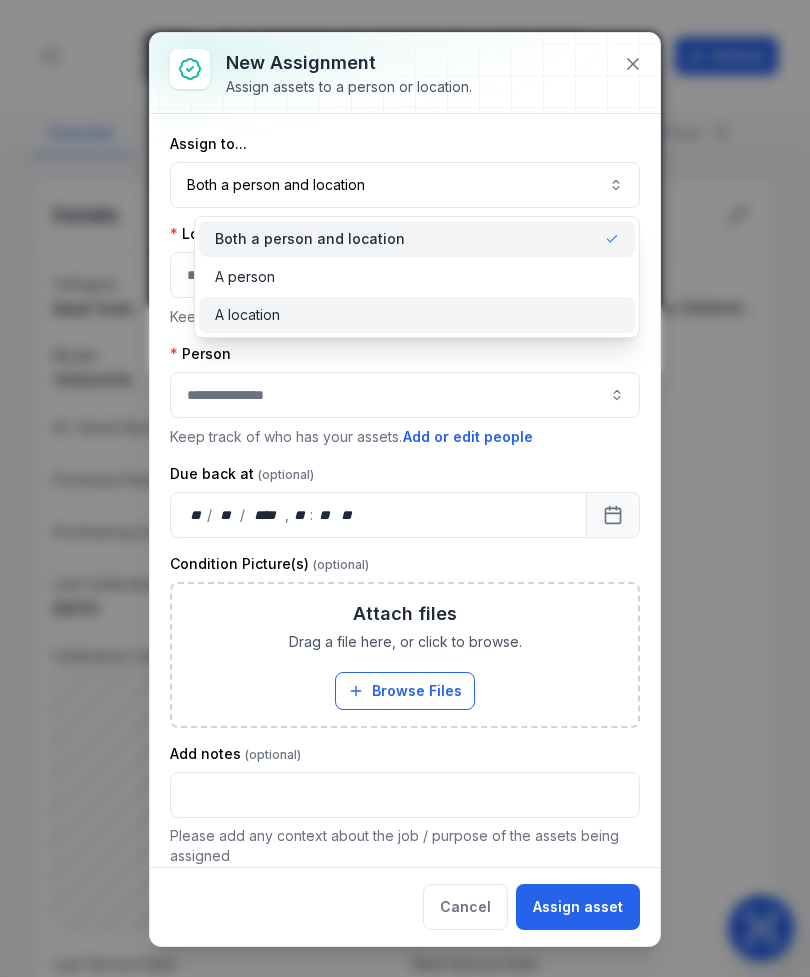 click on "A location" at bounding box center (417, 315) 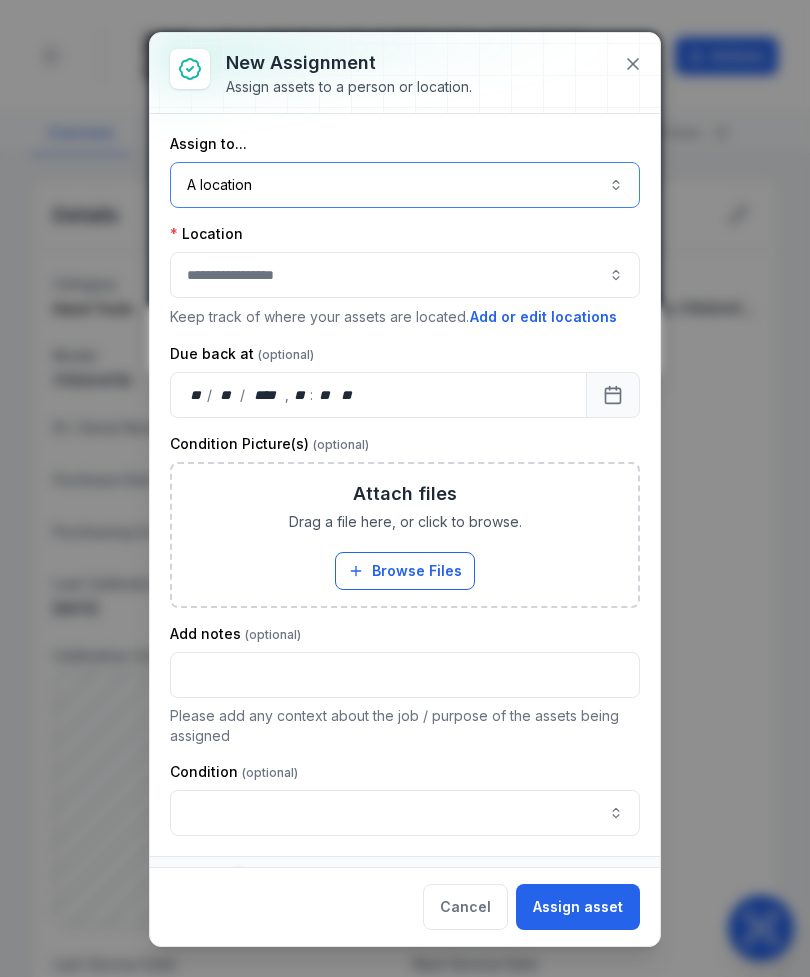 click at bounding box center (405, 275) 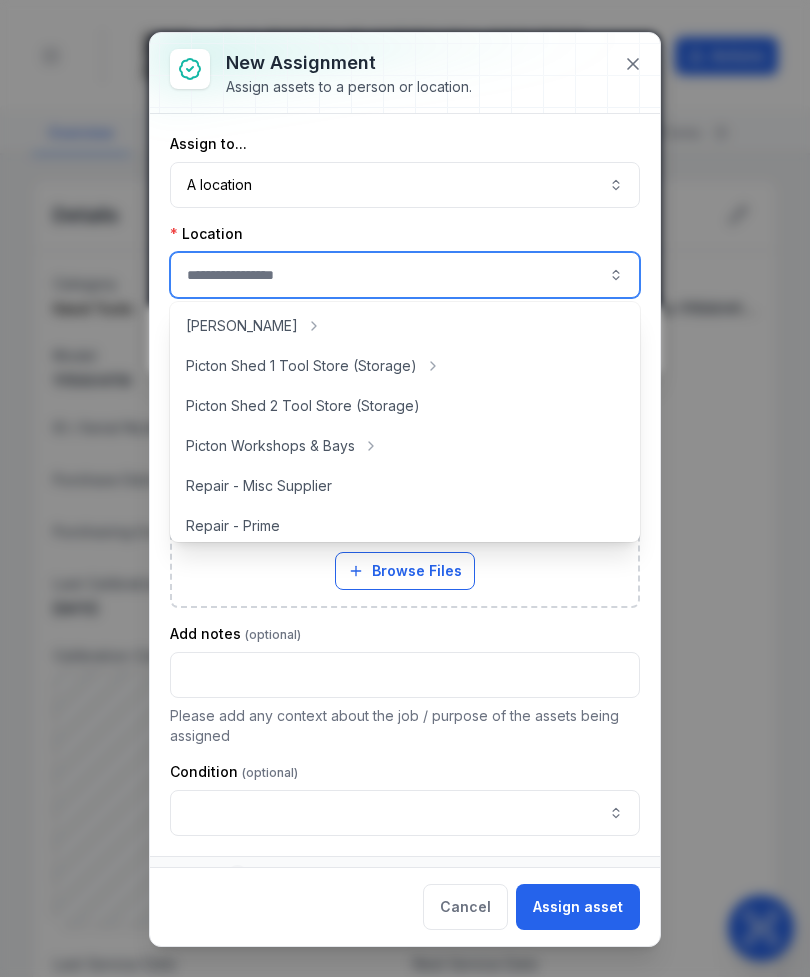 scroll, scrollTop: 364, scrollLeft: 0, axis: vertical 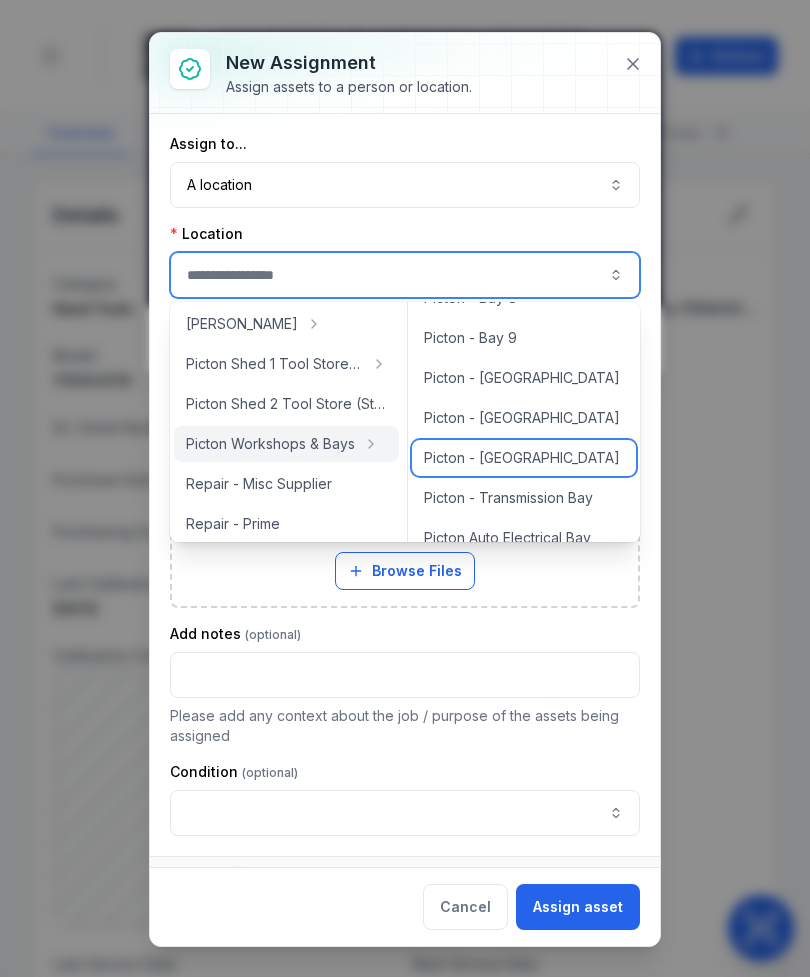 click on "Picton - Ram Bay" at bounding box center [522, 458] 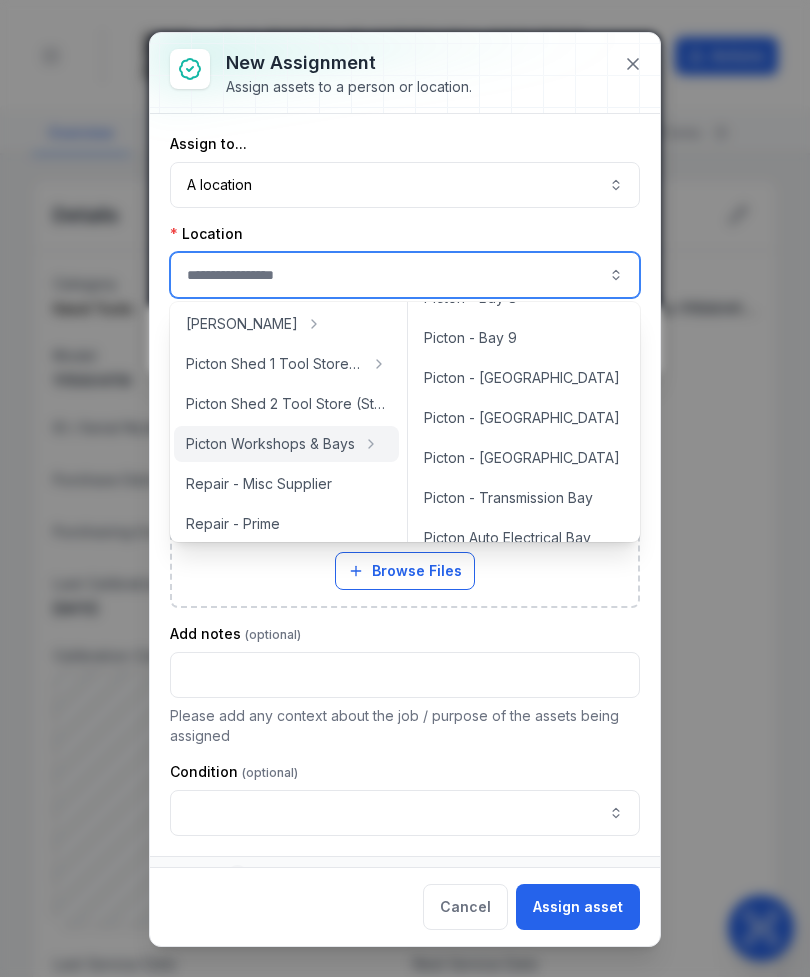 type on "**********" 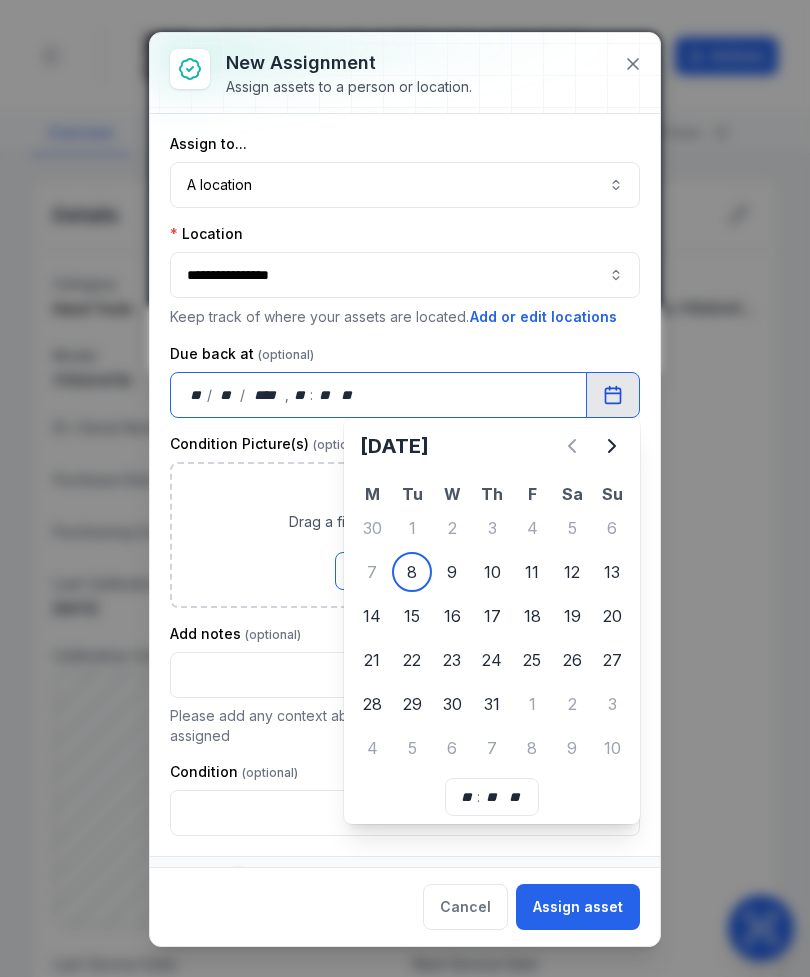 click on "Browse Files" at bounding box center (405, 571) 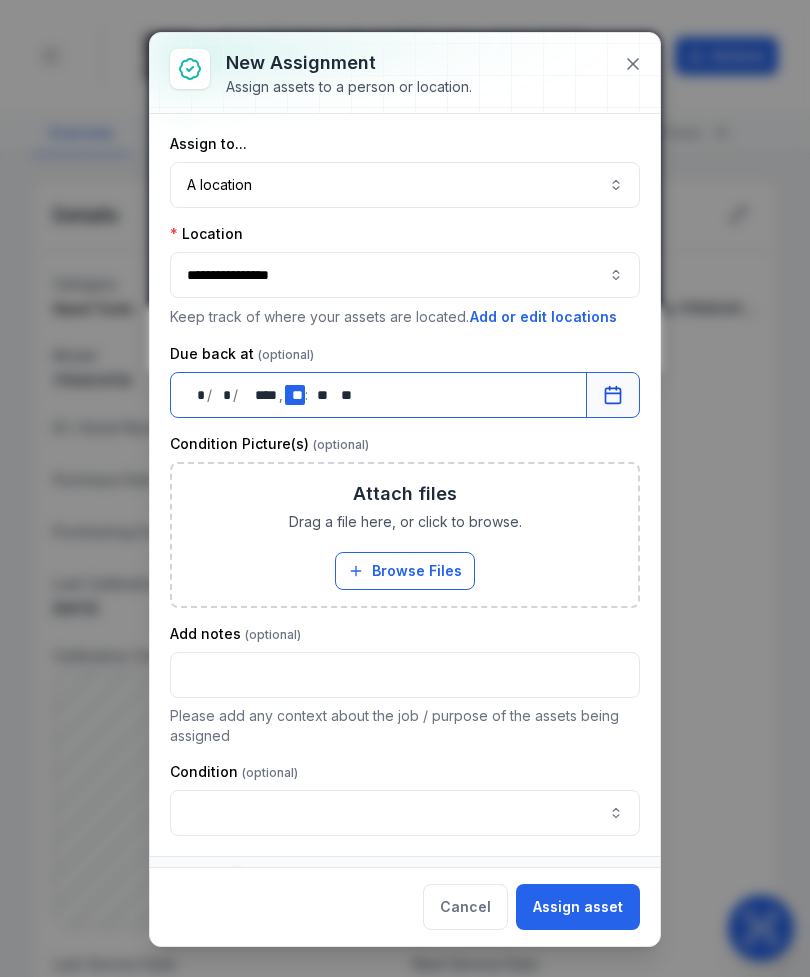 click on "** **" at bounding box center [295, 395] 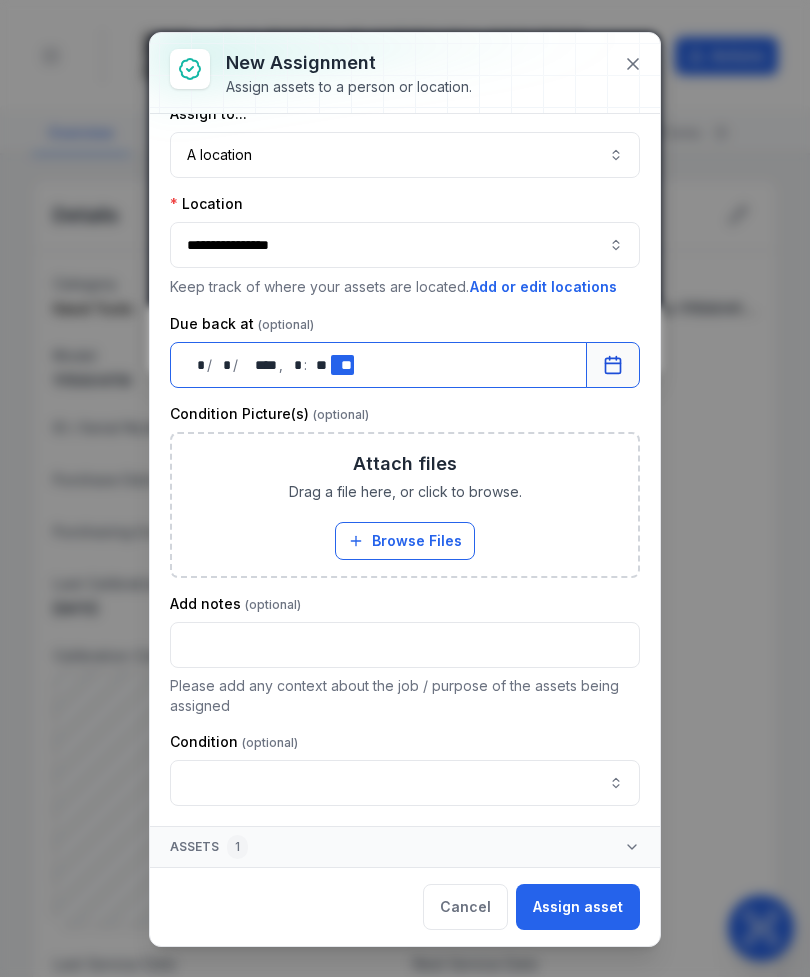 scroll, scrollTop: 30, scrollLeft: 0, axis: vertical 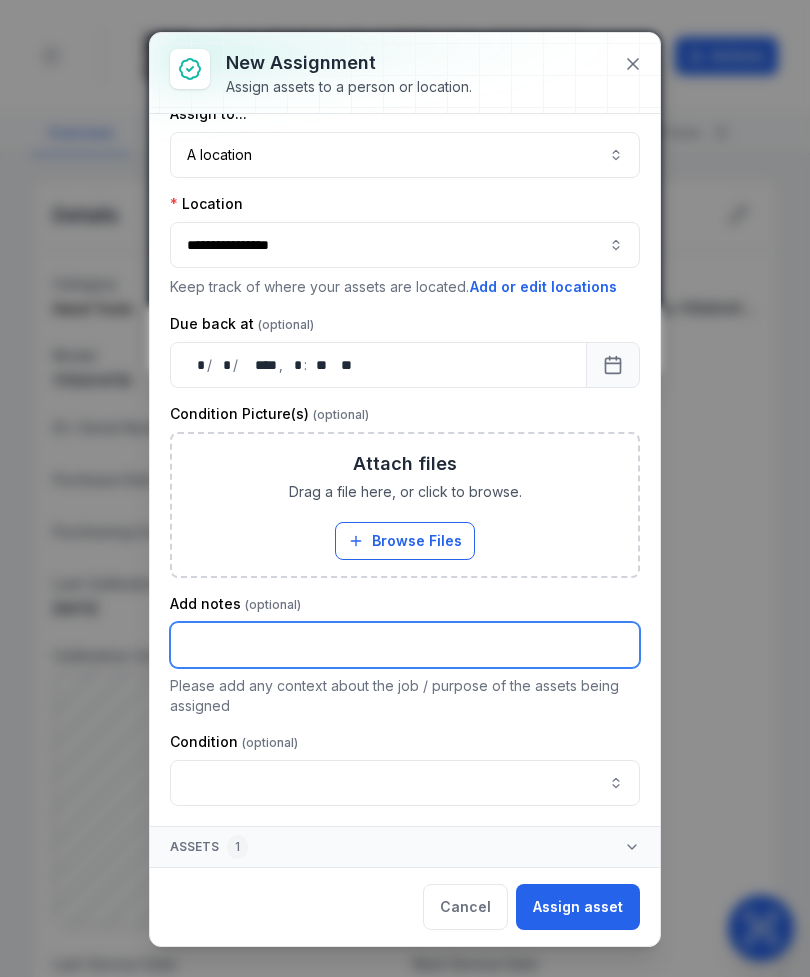 click at bounding box center (405, 645) 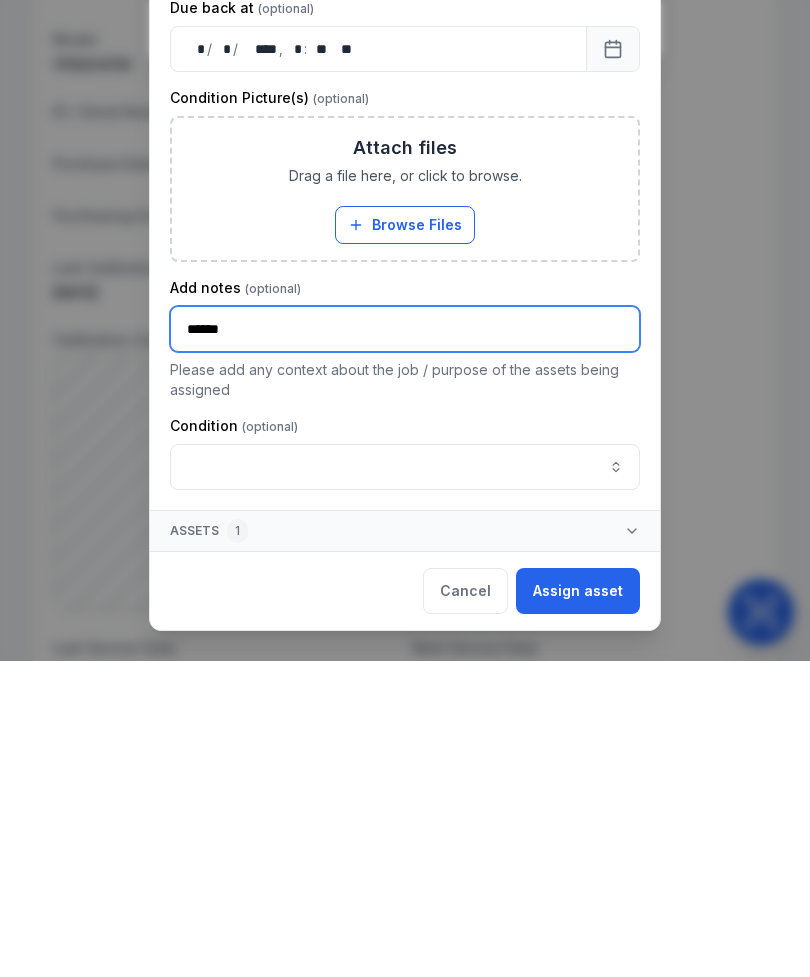 type on "*****" 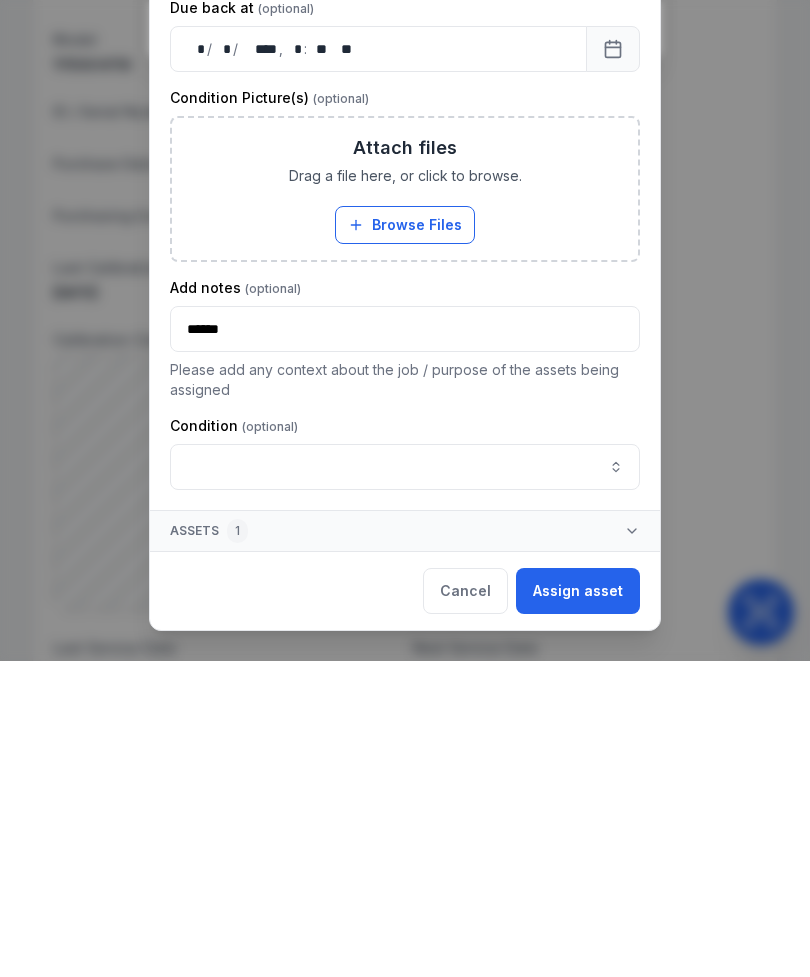 click on "Assign asset" at bounding box center (578, 907) 